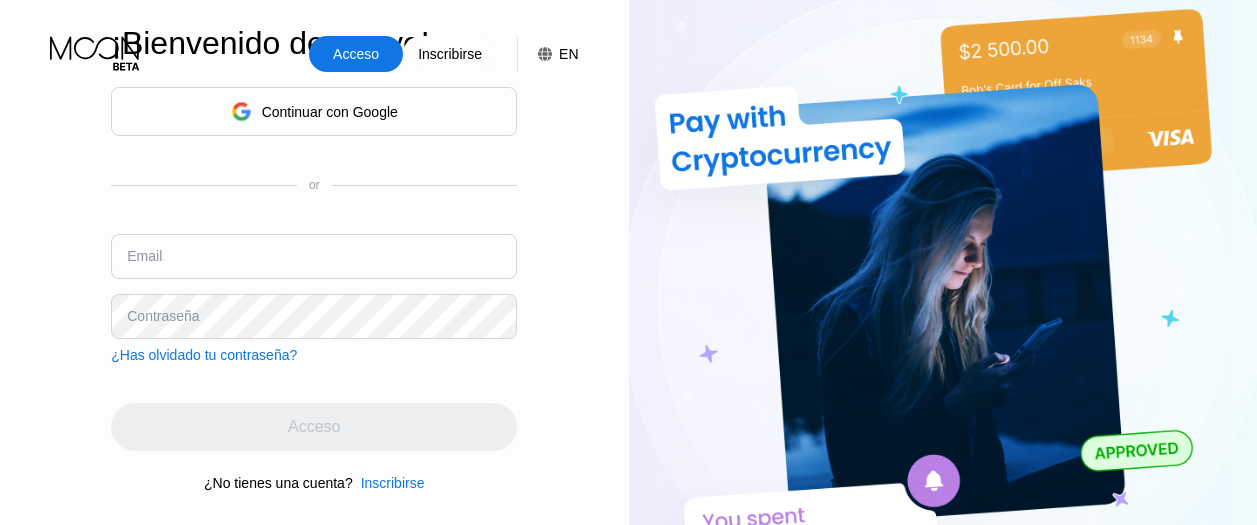 scroll, scrollTop: 0, scrollLeft: 0, axis: both 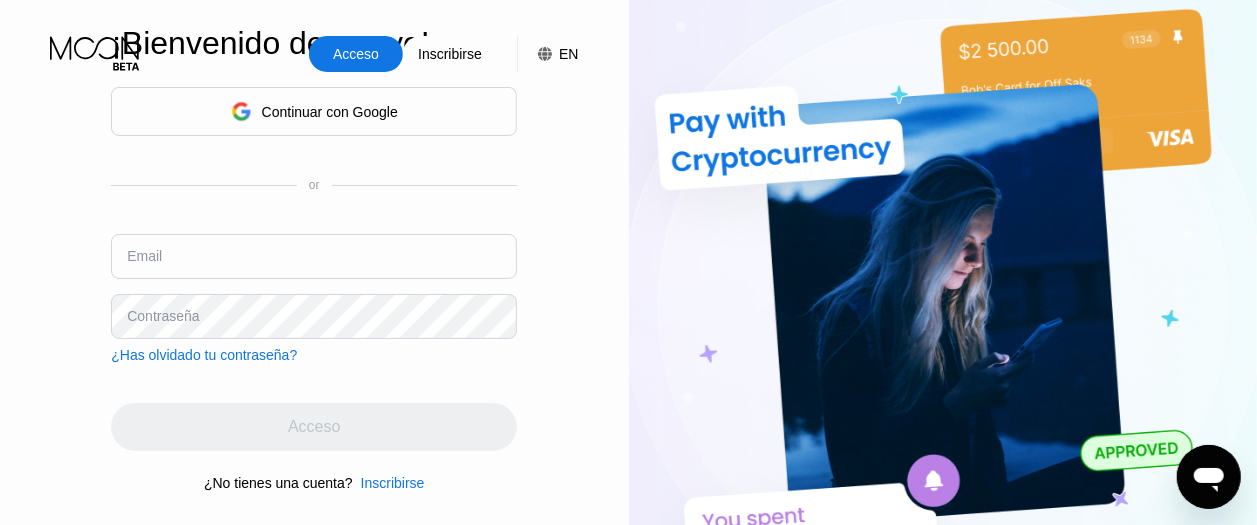 click at bounding box center [314, 256] 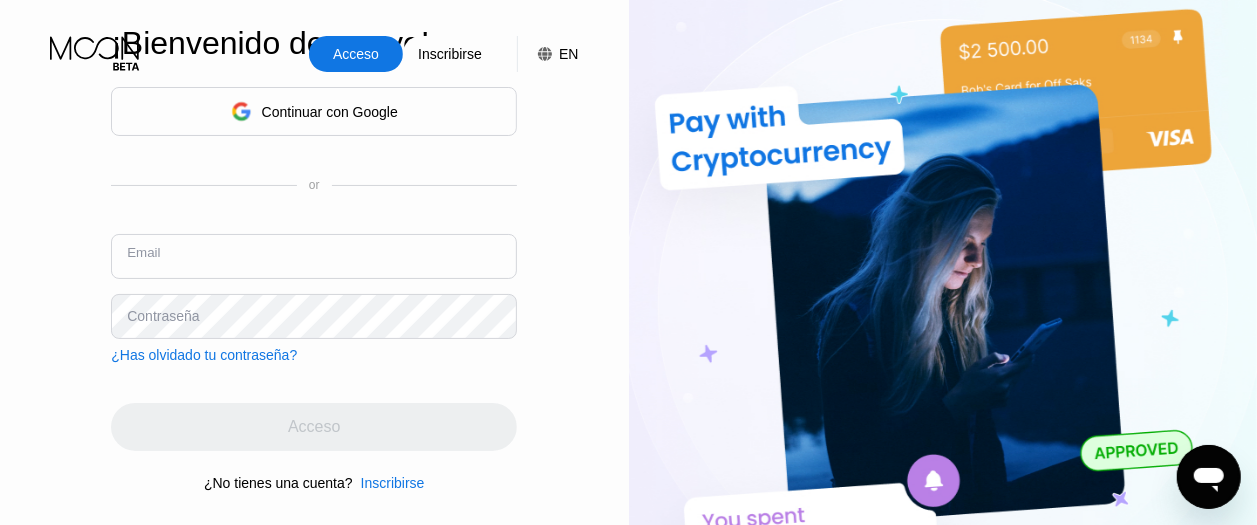 paste on "[EMAIL]" 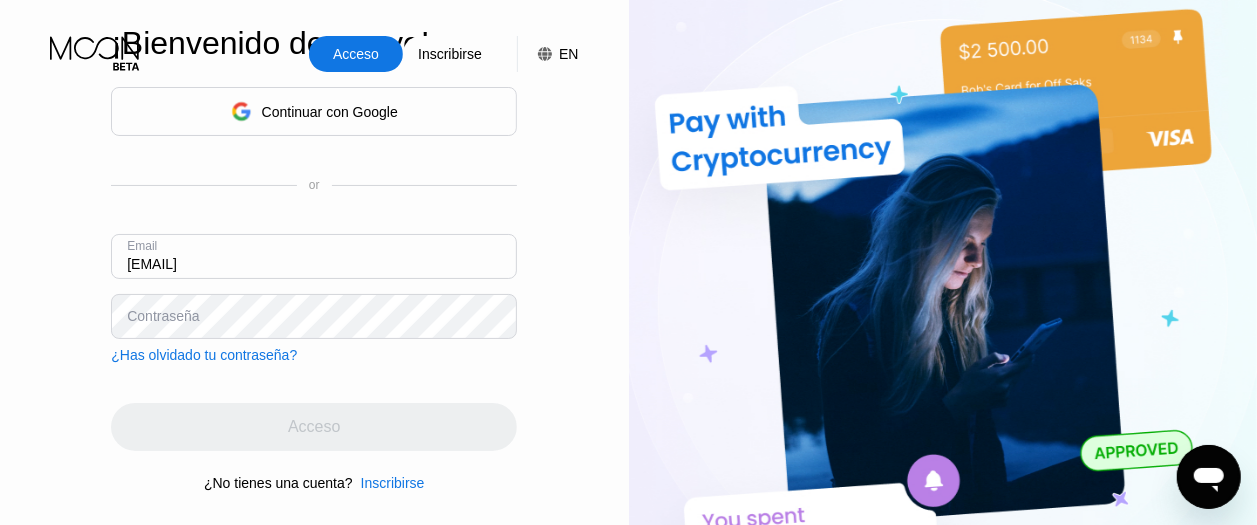 type on "[EMAIL]" 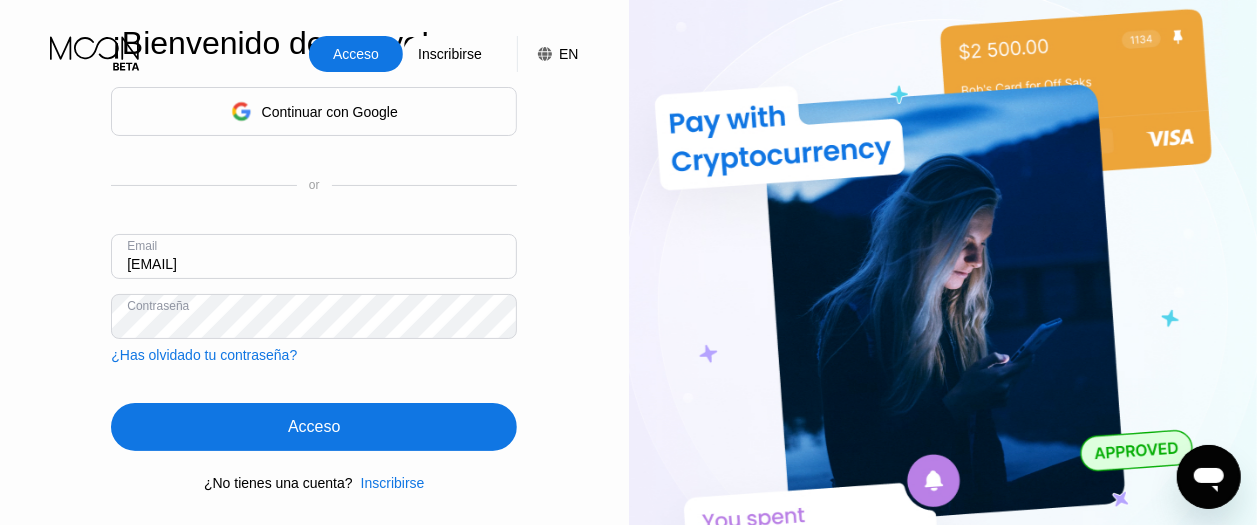 click on "Acceso" at bounding box center [314, 427] 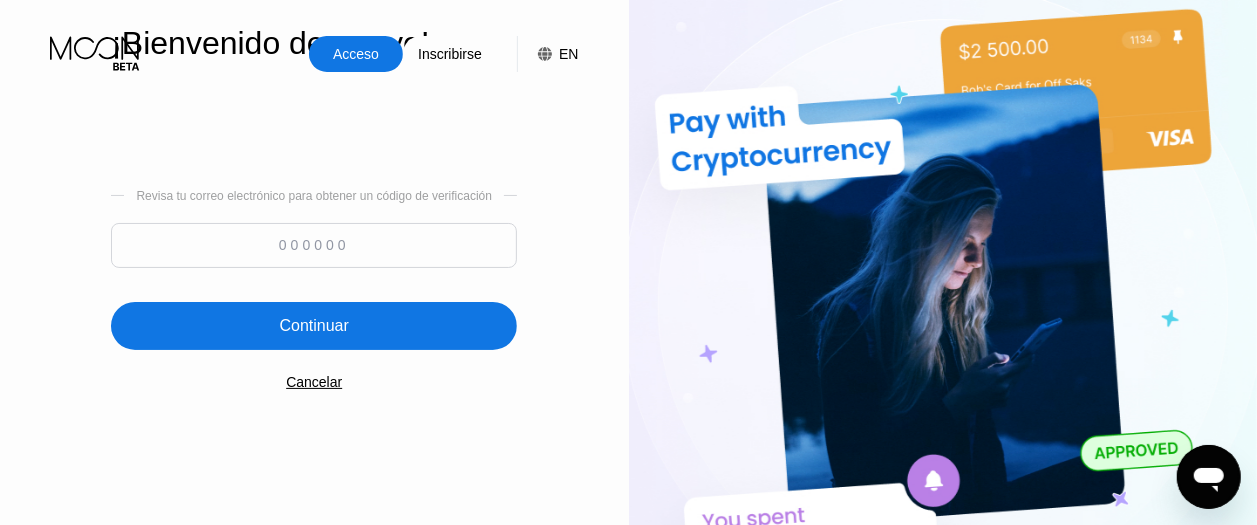 click at bounding box center (314, 250) 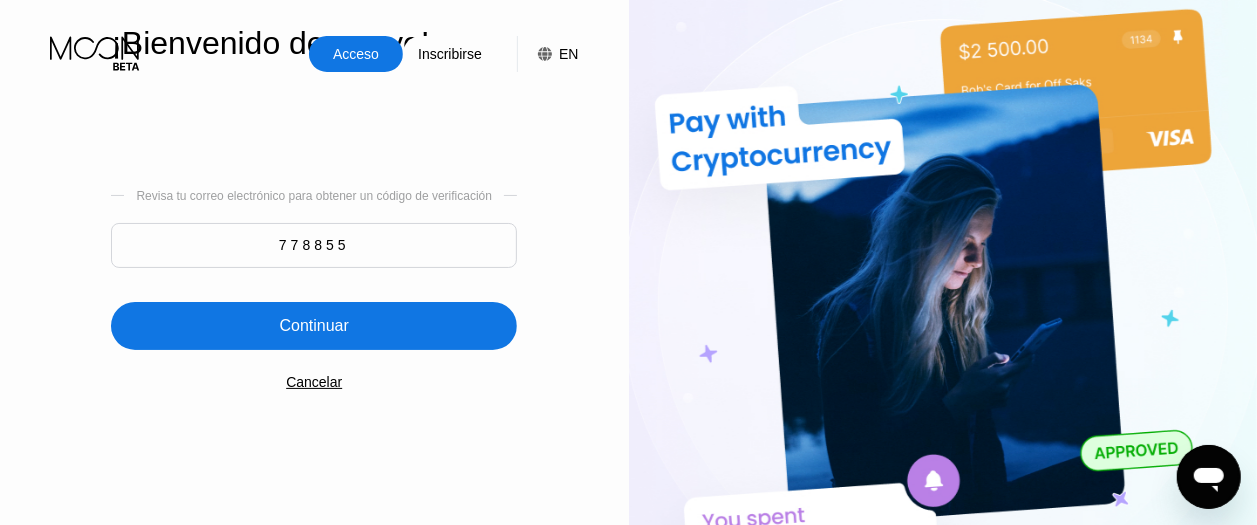type on "778855" 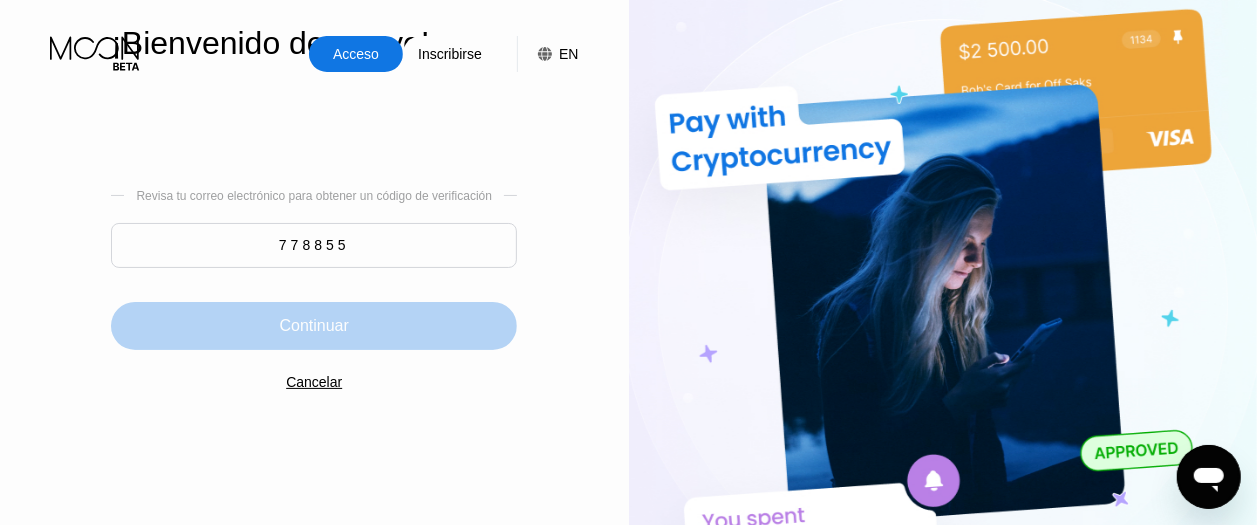 click on "Continuar" at bounding box center (314, 326) 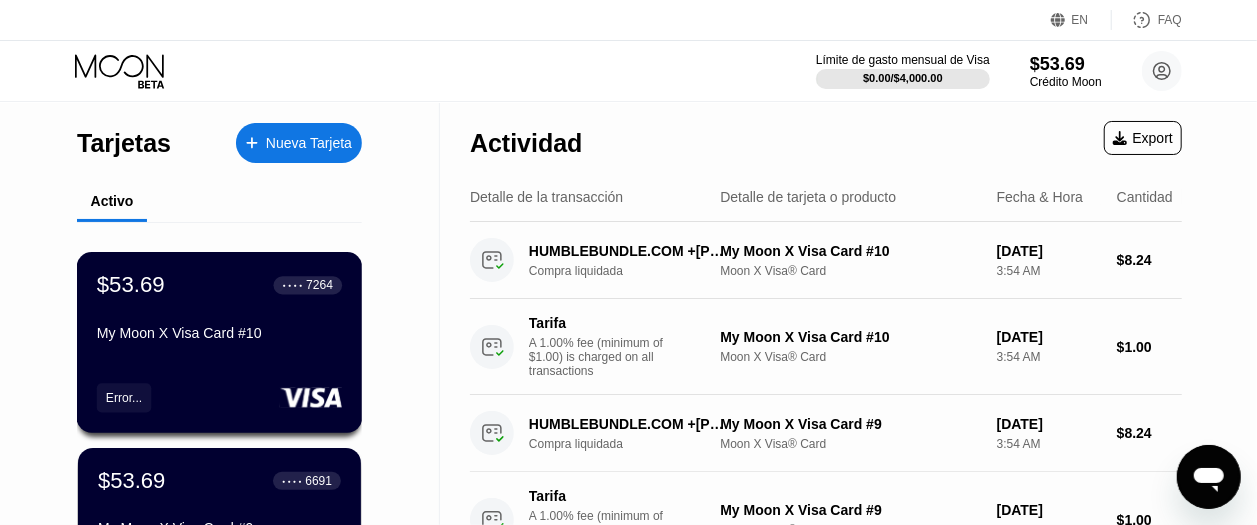 click on "$53.69 ● ● ● ● [LAST_FOUR_DIGITS] My Moon X Visa Card #10 Error..." at bounding box center (220, 342) 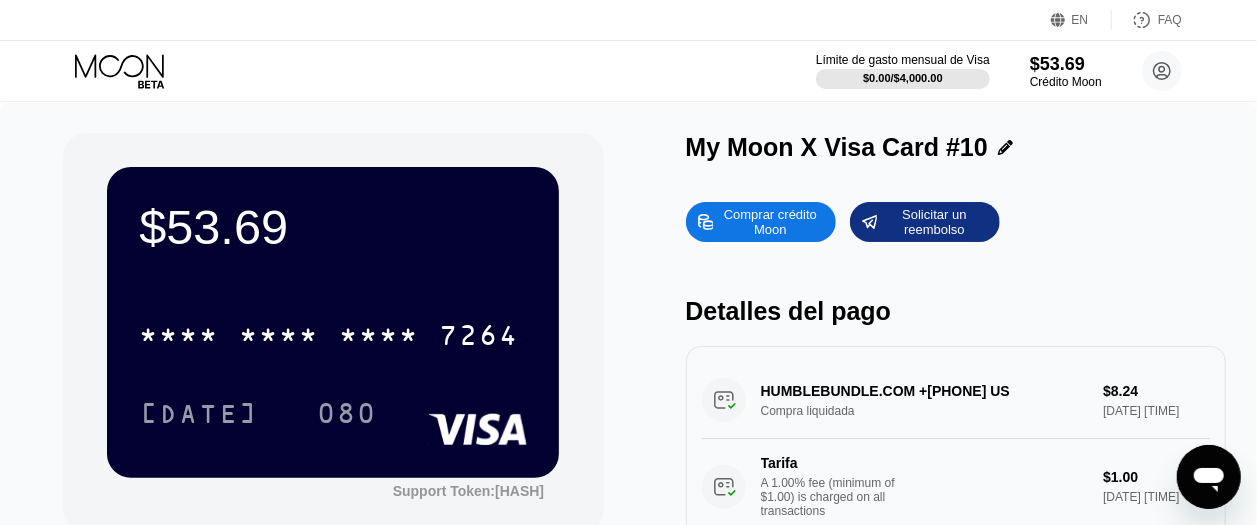click 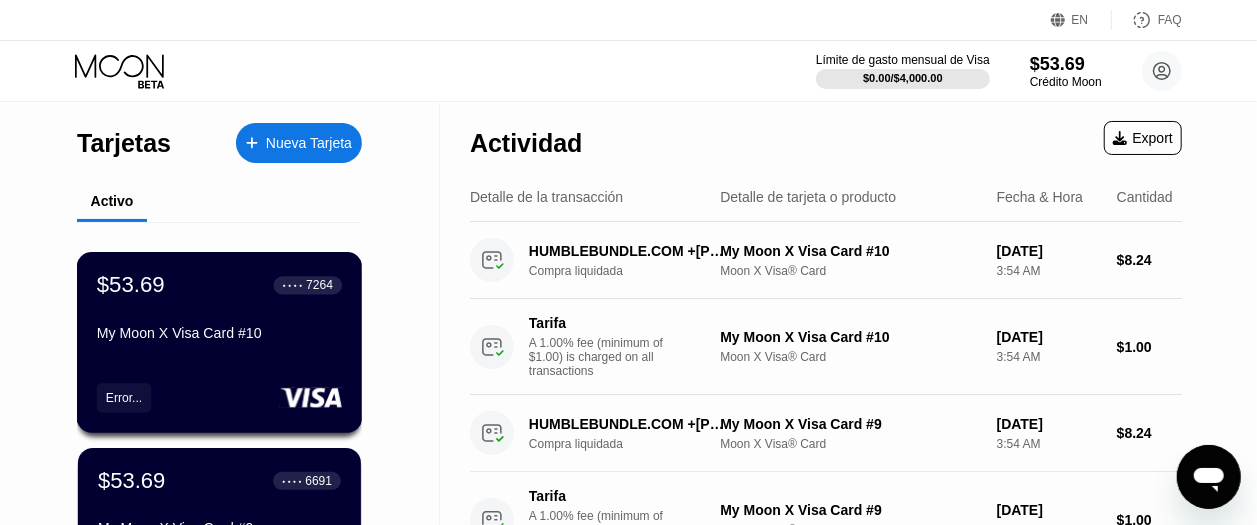 click on "$53.69 ● ● ● ● [LAST_FOUR_DIGITS] My Moon X Visa Card #10 Error..." at bounding box center (220, 342) 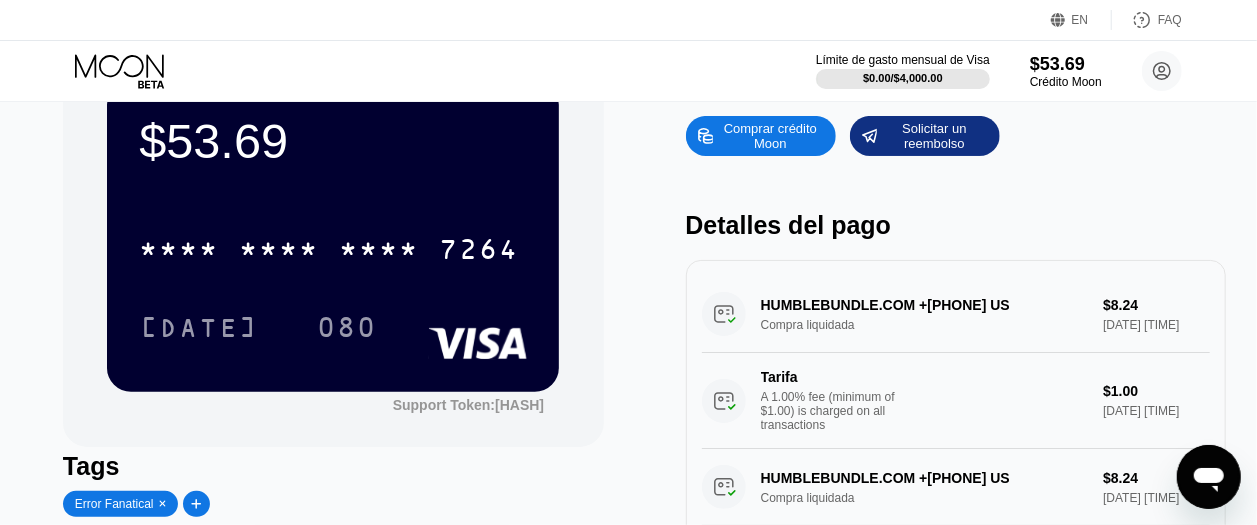 scroll, scrollTop: 133, scrollLeft: 0, axis: vertical 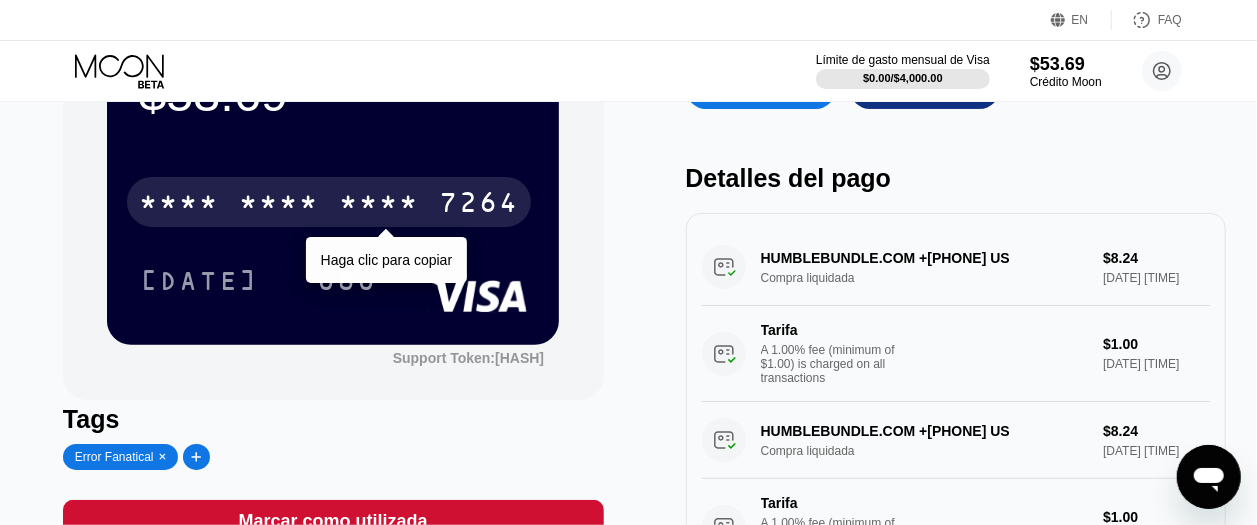 click on "* * * *" at bounding box center (379, 205) 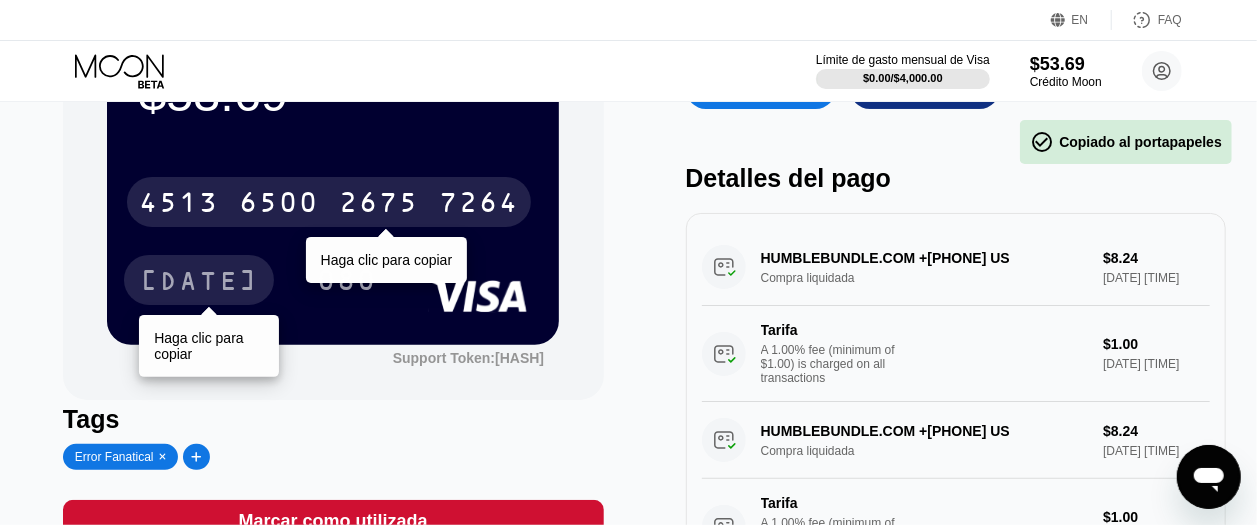 drag, startPoint x: 206, startPoint y: 273, endPoint x: 109, endPoint y: 309, distance: 103.46497 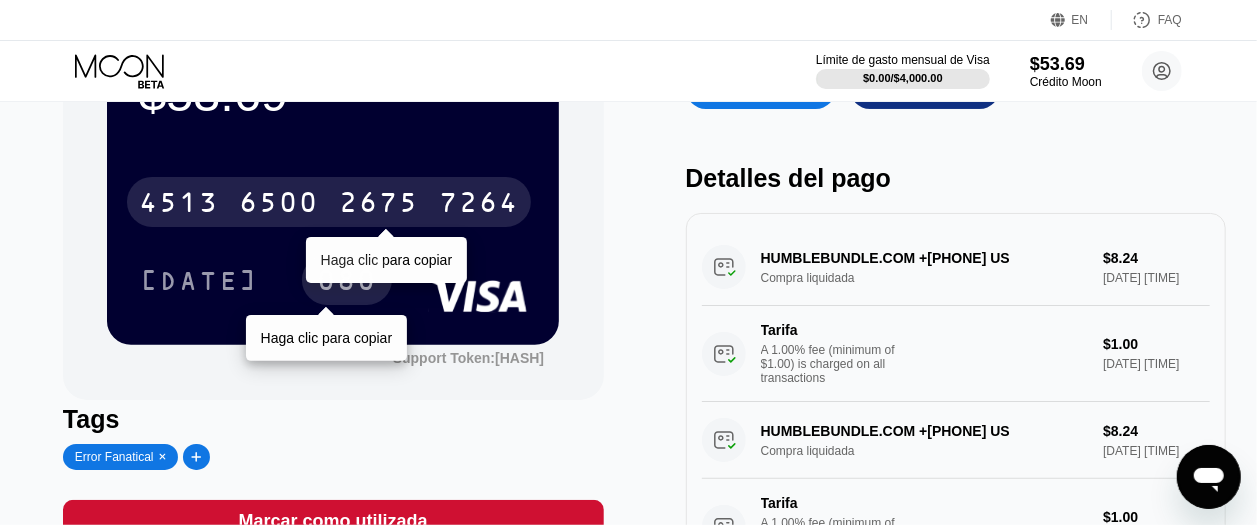 click on "080" at bounding box center (347, 280) 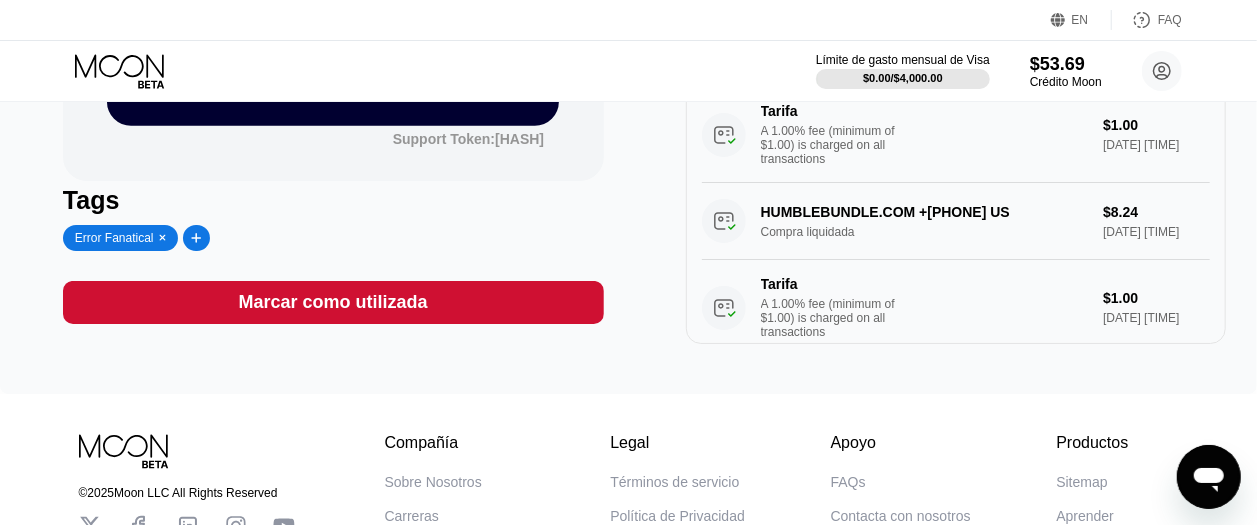 scroll, scrollTop: 133, scrollLeft: 0, axis: vertical 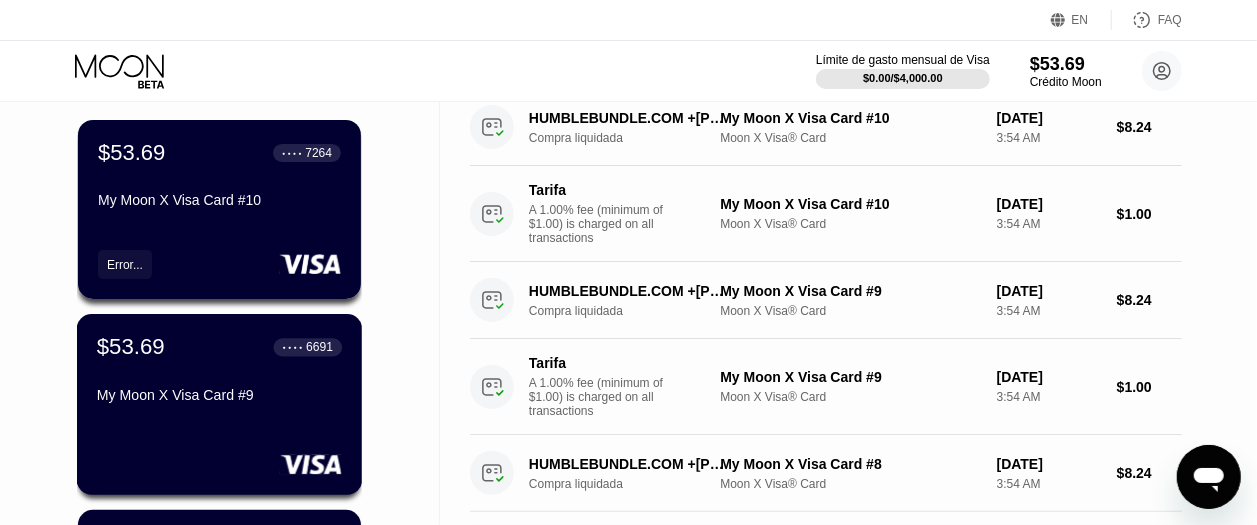 click on "$53.69 ● ● ● ● [LAST_FOUR_DIGITS] My Moon X Visa Card #9" at bounding box center (219, 372) 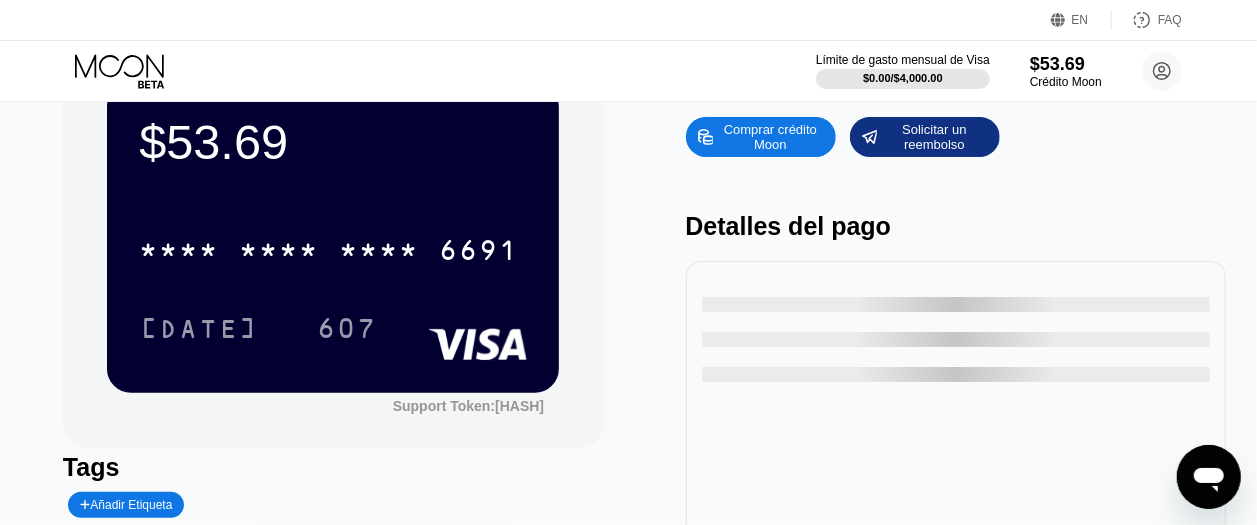 scroll, scrollTop: 133, scrollLeft: 0, axis: vertical 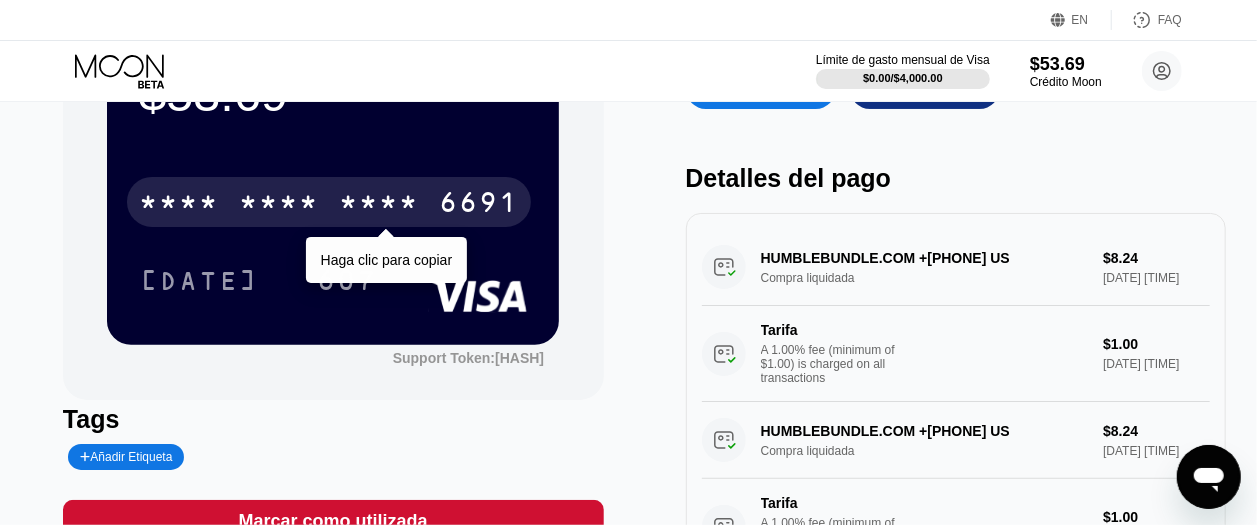 click on "* * * *" at bounding box center (279, 205) 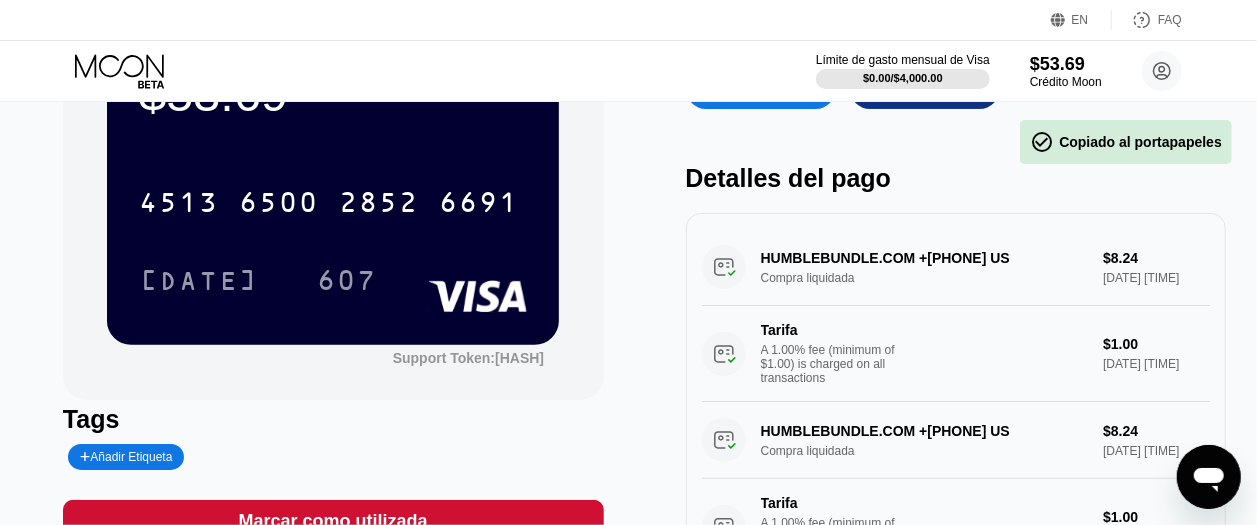 click on "[DATE]" at bounding box center (199, 283) 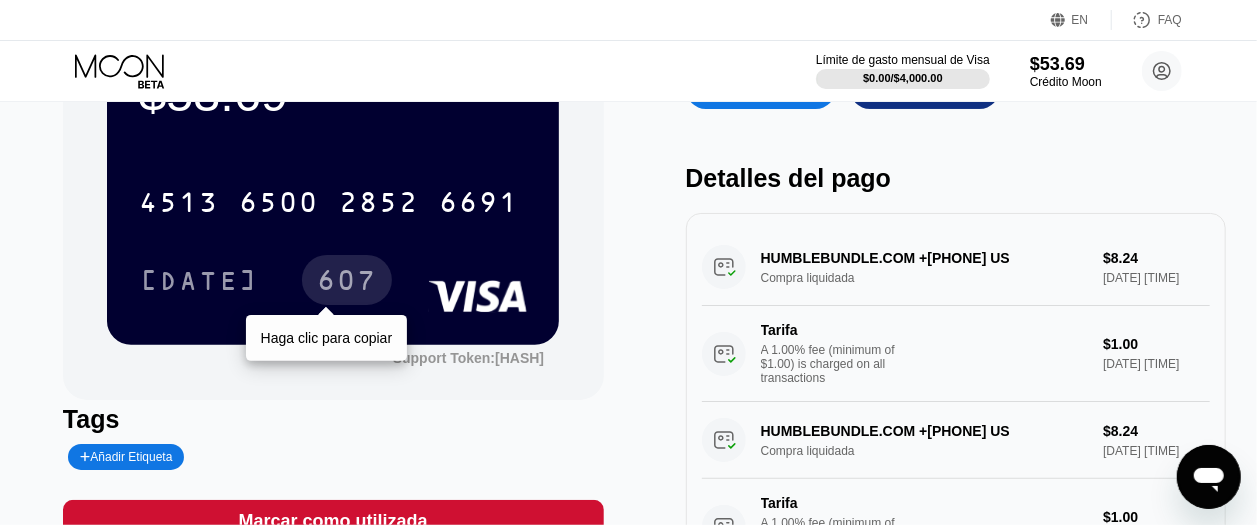 drag, startPoint x: 297, startPoint y: 278, endPoint x: 262, endPoint y: 300, distance: 41.340054 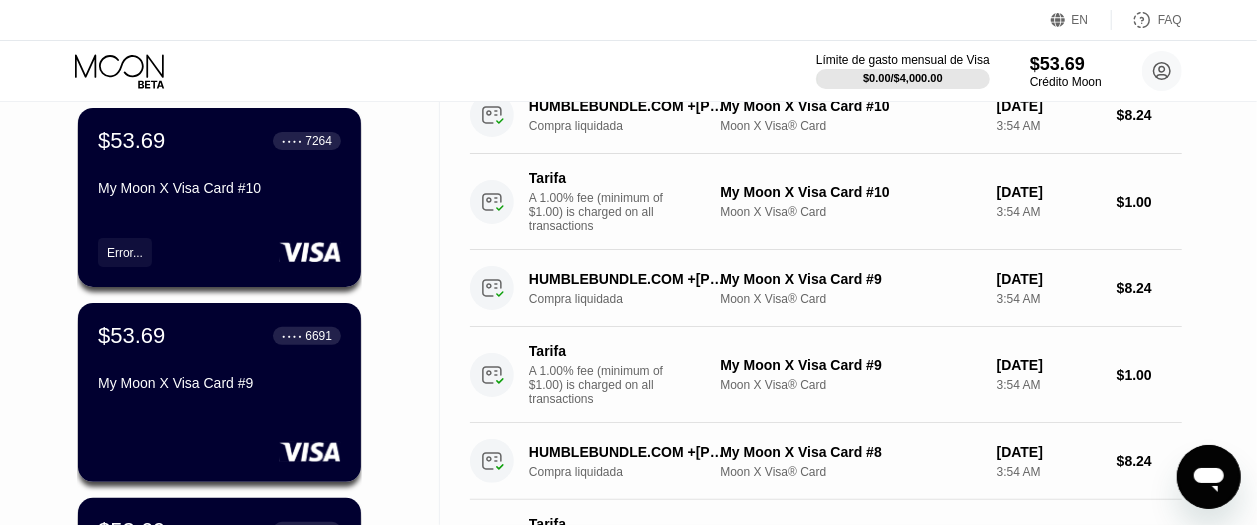 scroll, scrollTop: 266, scrollLeft: 0, axis: vertical 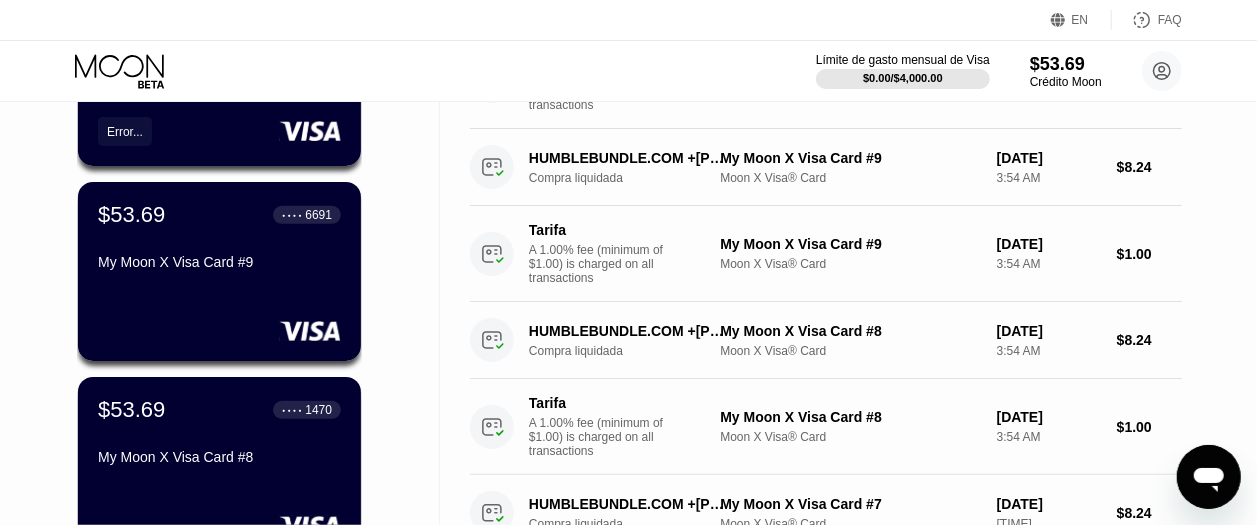 click on "$53.69 ● ● ● ● [LAST_FOUR_DIGITS] My Moon X Visa Card #8" at bounding box center (219, 435) 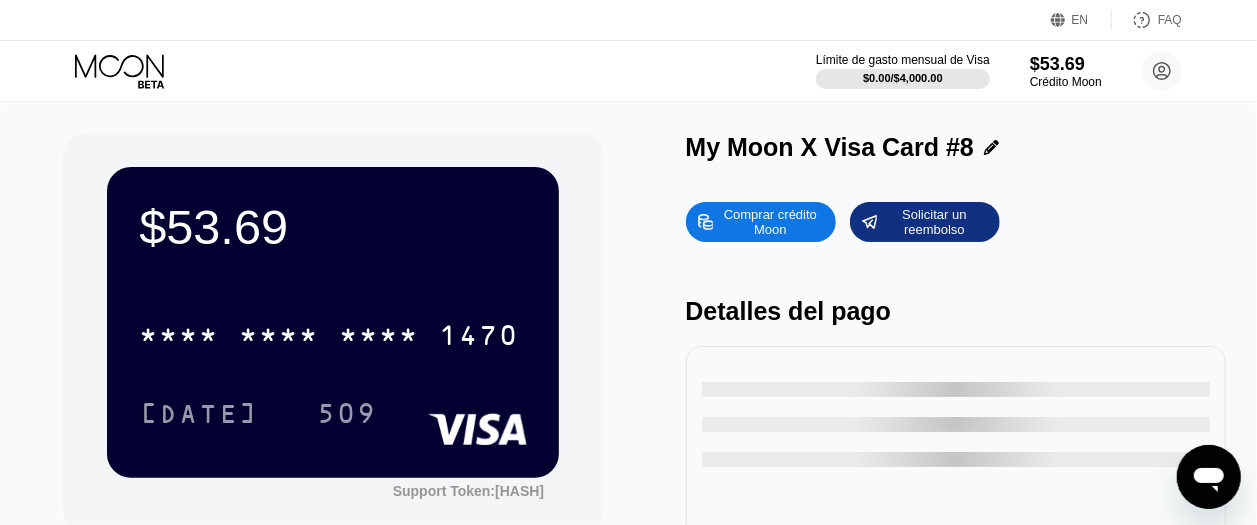 scroll, scrollTop: 133, scrollLeft: 0, axis: vertical 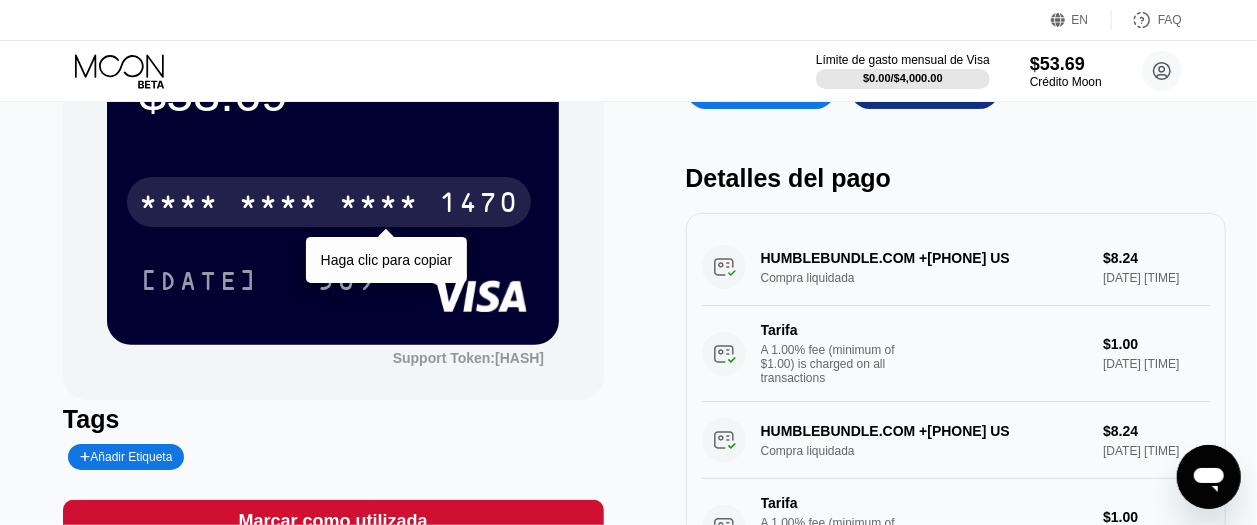 click on "* * * *" at bounding box center [279, 205] 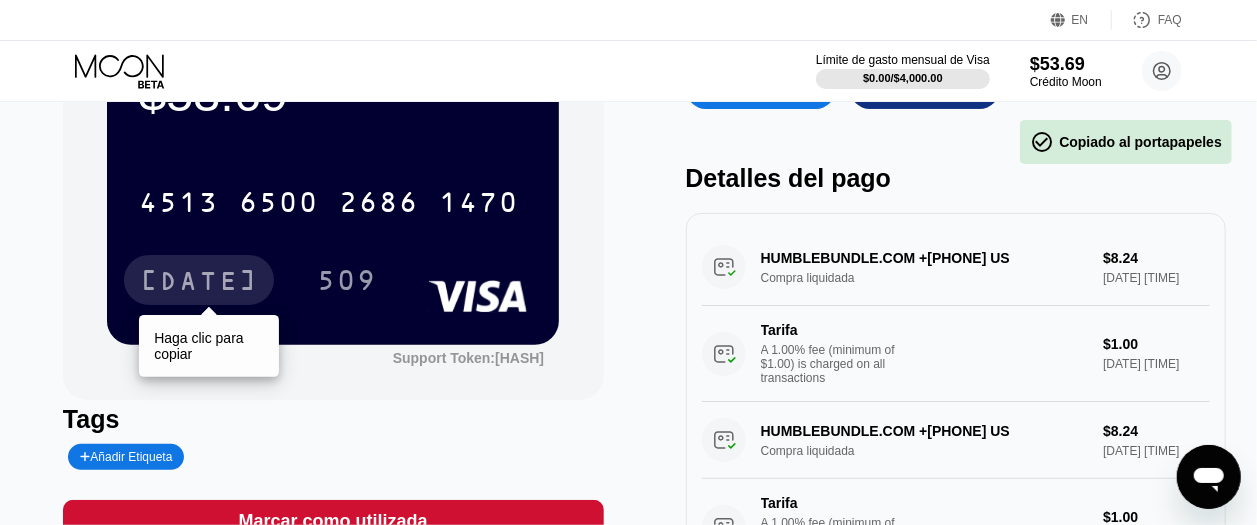drag, startPoint x: 200, startPoint y: 281, endPoint x: 6, endPoint y: 366, distance: 211.80415 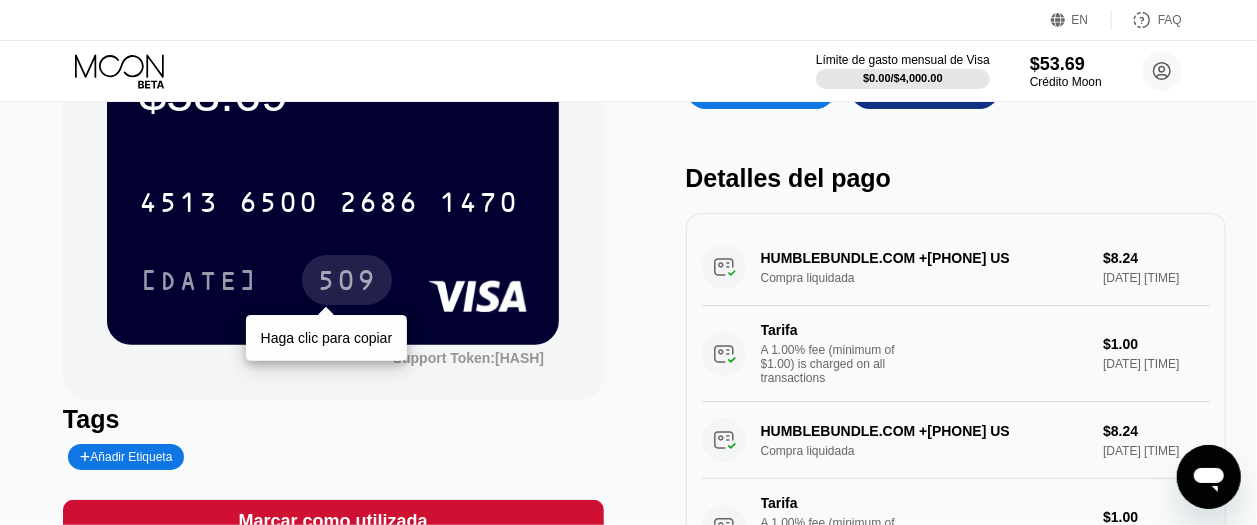 drag, startPoint x: 324, startPoint y: 290, endPoint x: 252, endPoint y: 330, distance: 82.36504 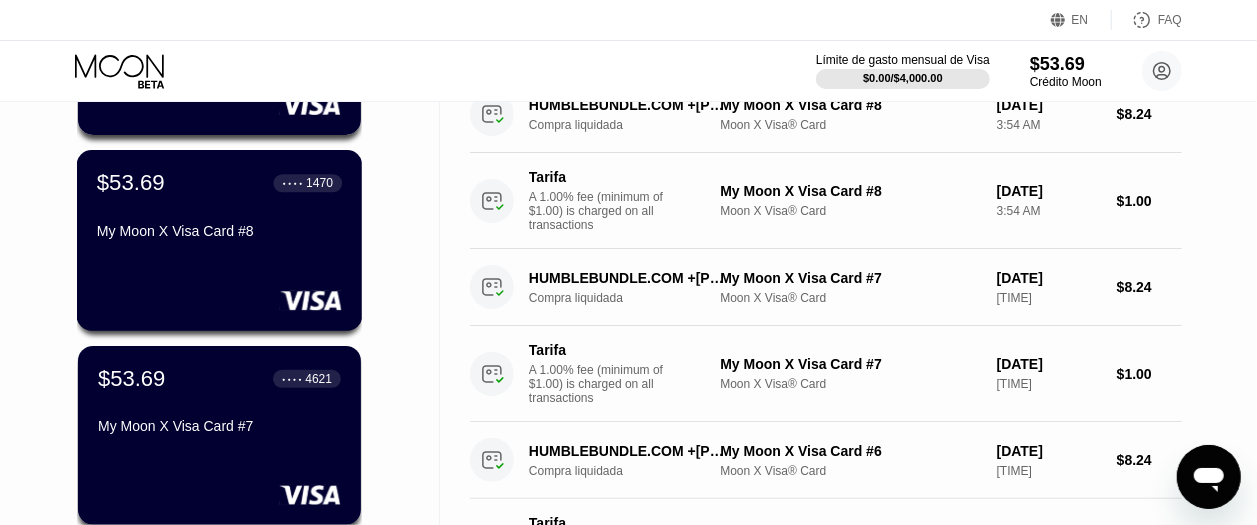 scroll, scrollTop: 533, scrollLeft: 0, axis: vertical 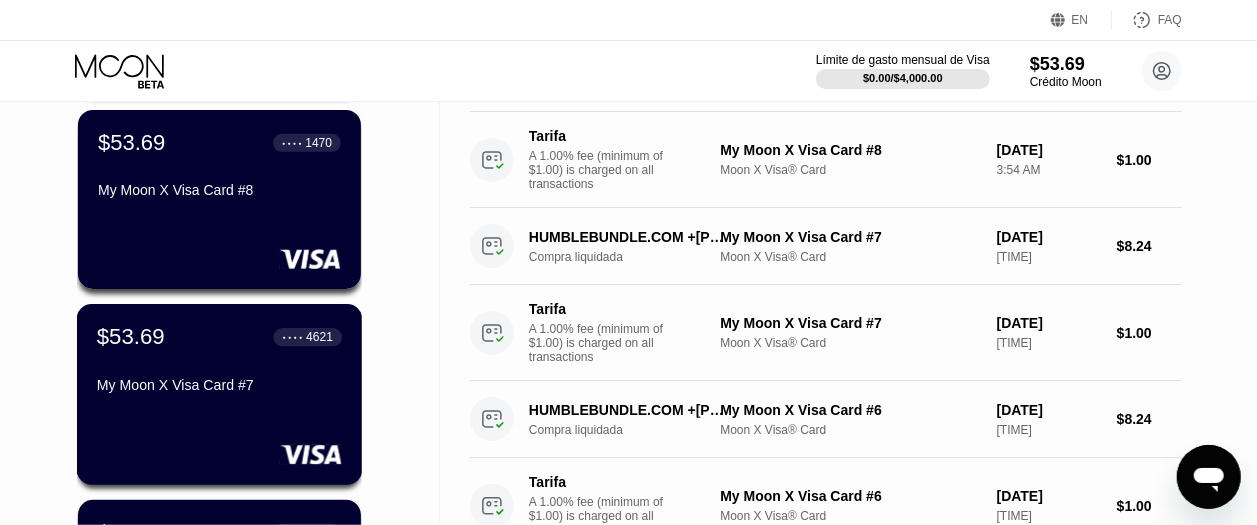 click on "My Moon X Visa Card #7" at bounding box center (219, 385) 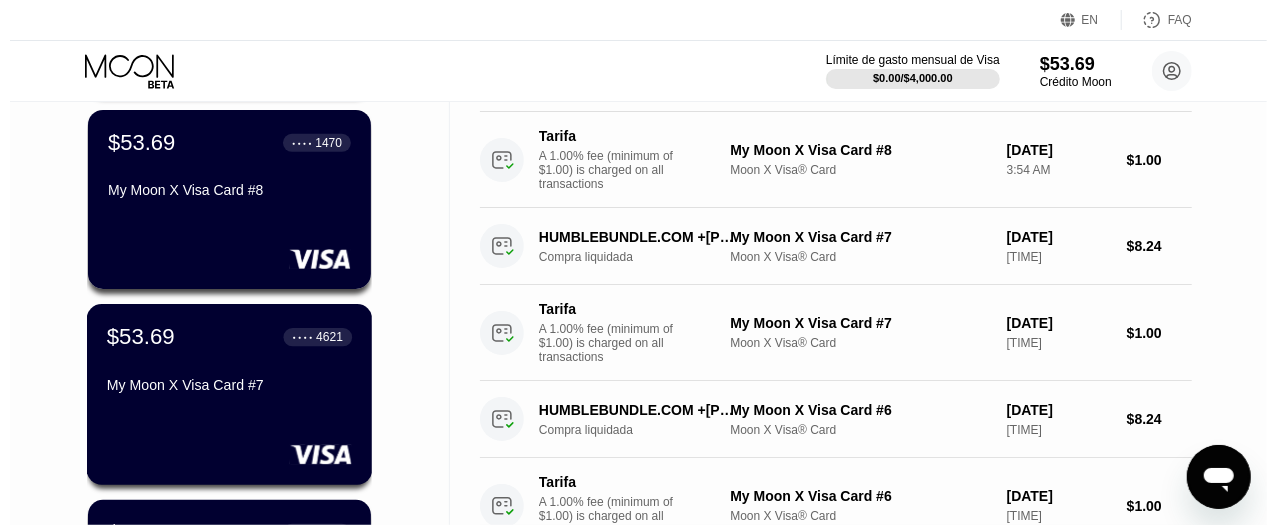 scroll, scrollTop: 0, scrollLeft: 0, axis: both 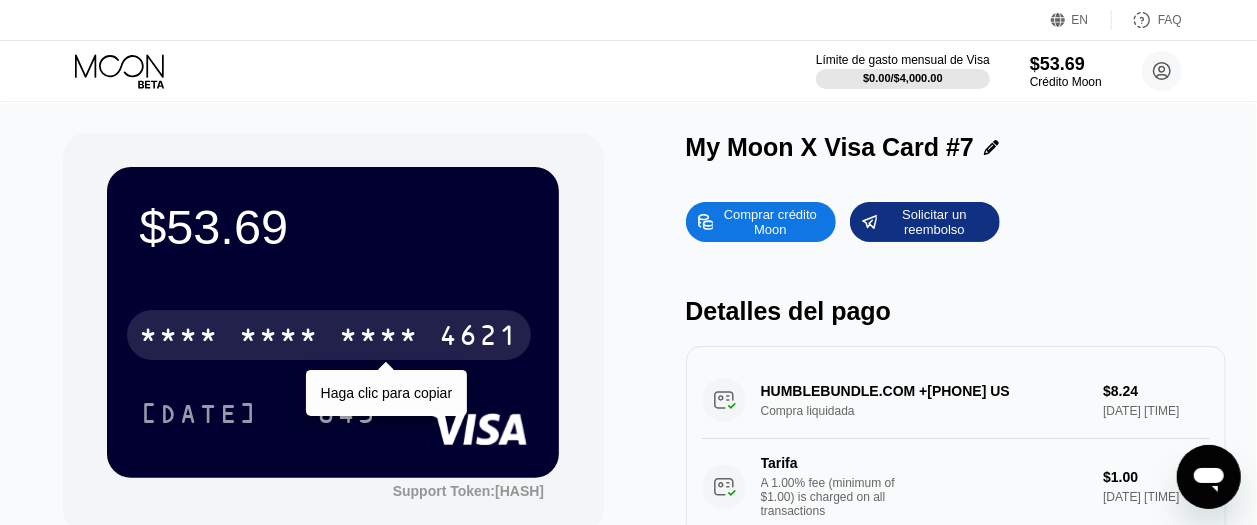 click on "* * * *" at bounding box center (279, 338) 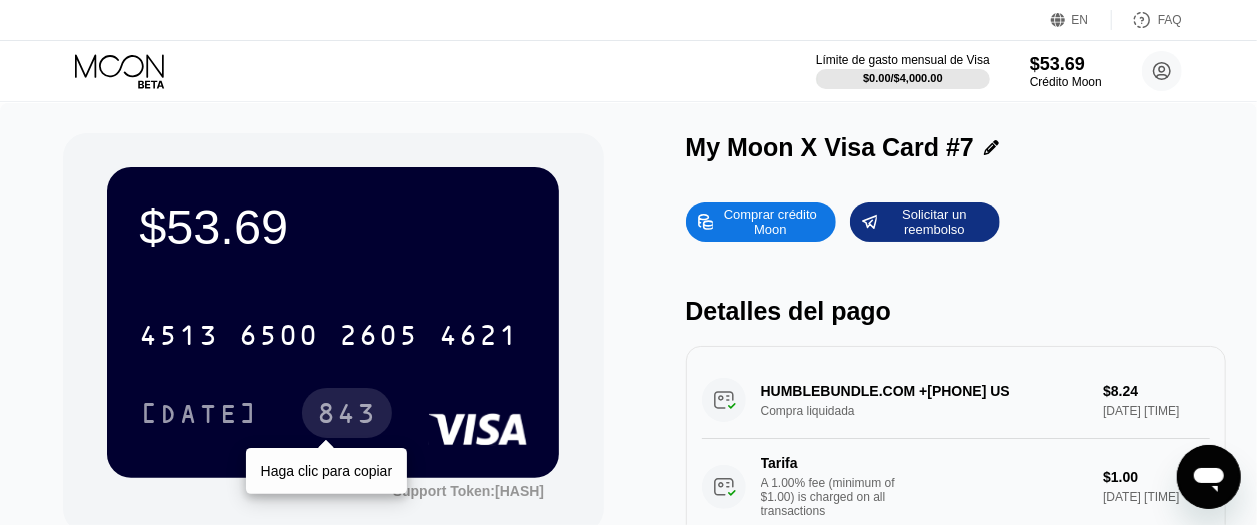 click on "843" at bounding box center [347, 416] 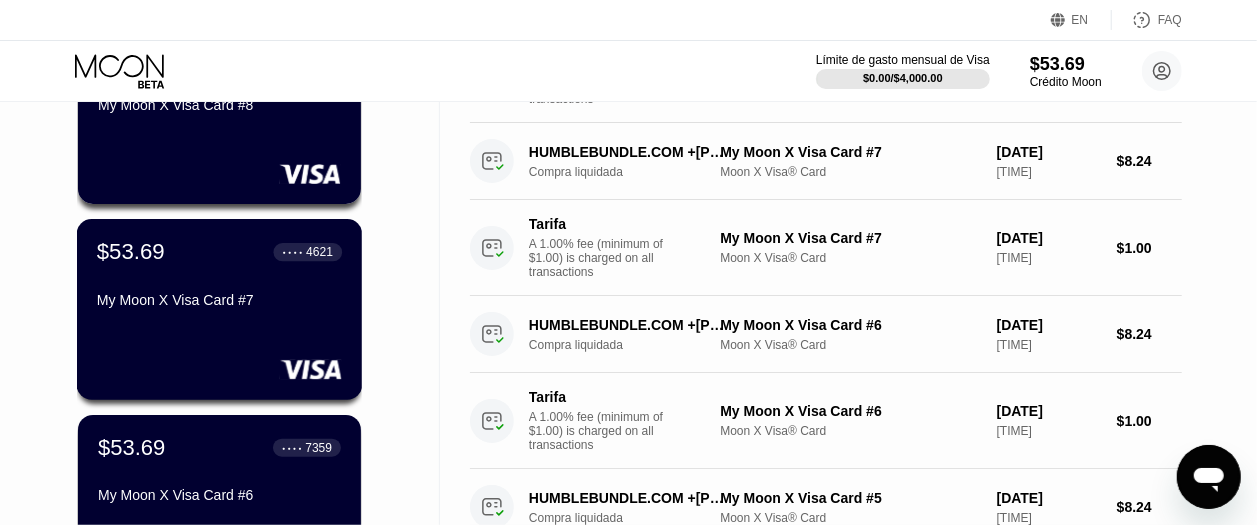 scroll, scrollTop: 666, scrollLeft: 0, axis: vertical 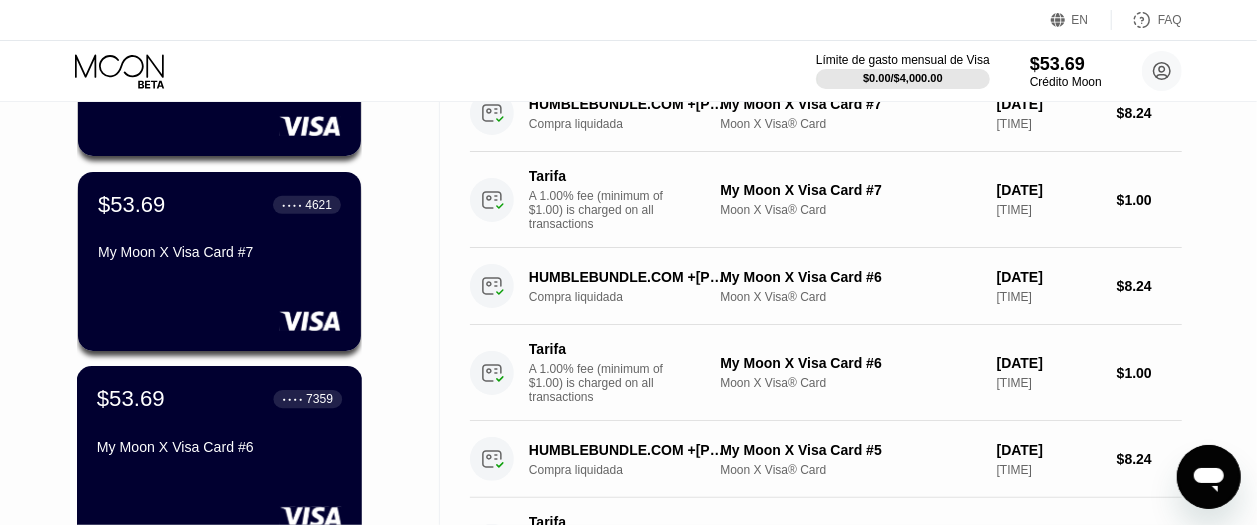 click on "$53.69 ● ● ● ● [LAST_FOUR_DIGITS] My Moon X Visa Card #6" at bounding box center (219, 424) 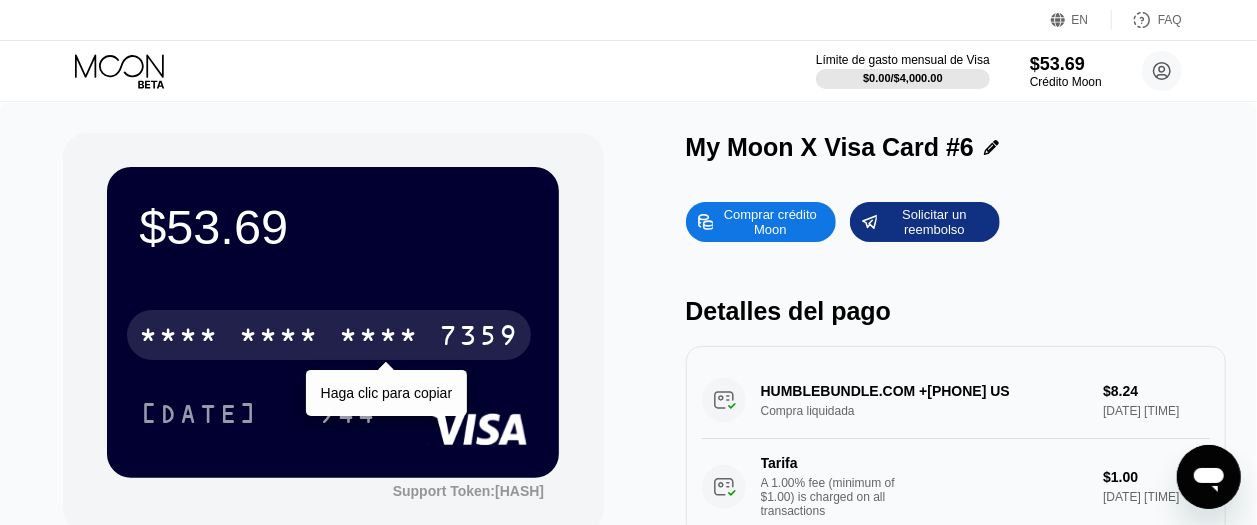 click on "* * * *" at bounding box center [279, 338] 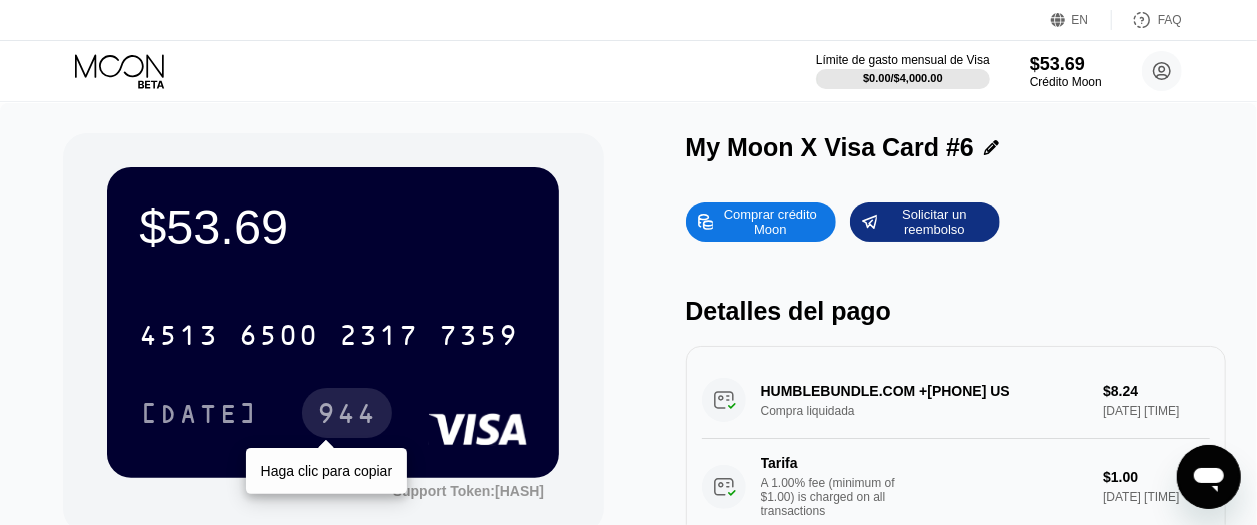 drag, startPoint x: 341, startPoint y: 436, endPoint x: 172, endPoint y: 476, distance: 173.66922 